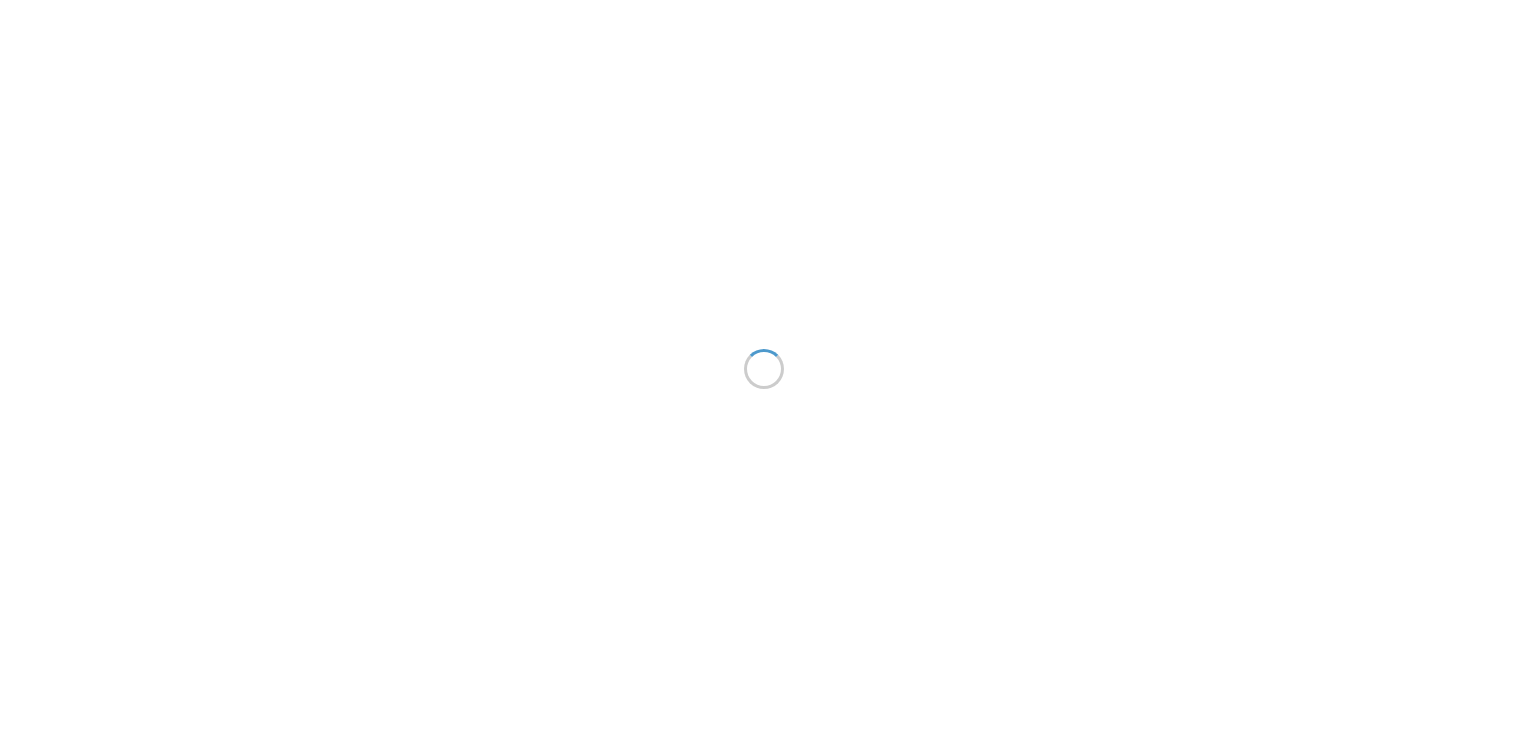scroll, scrollTop: 0, scrollLeft: 0, axis: both 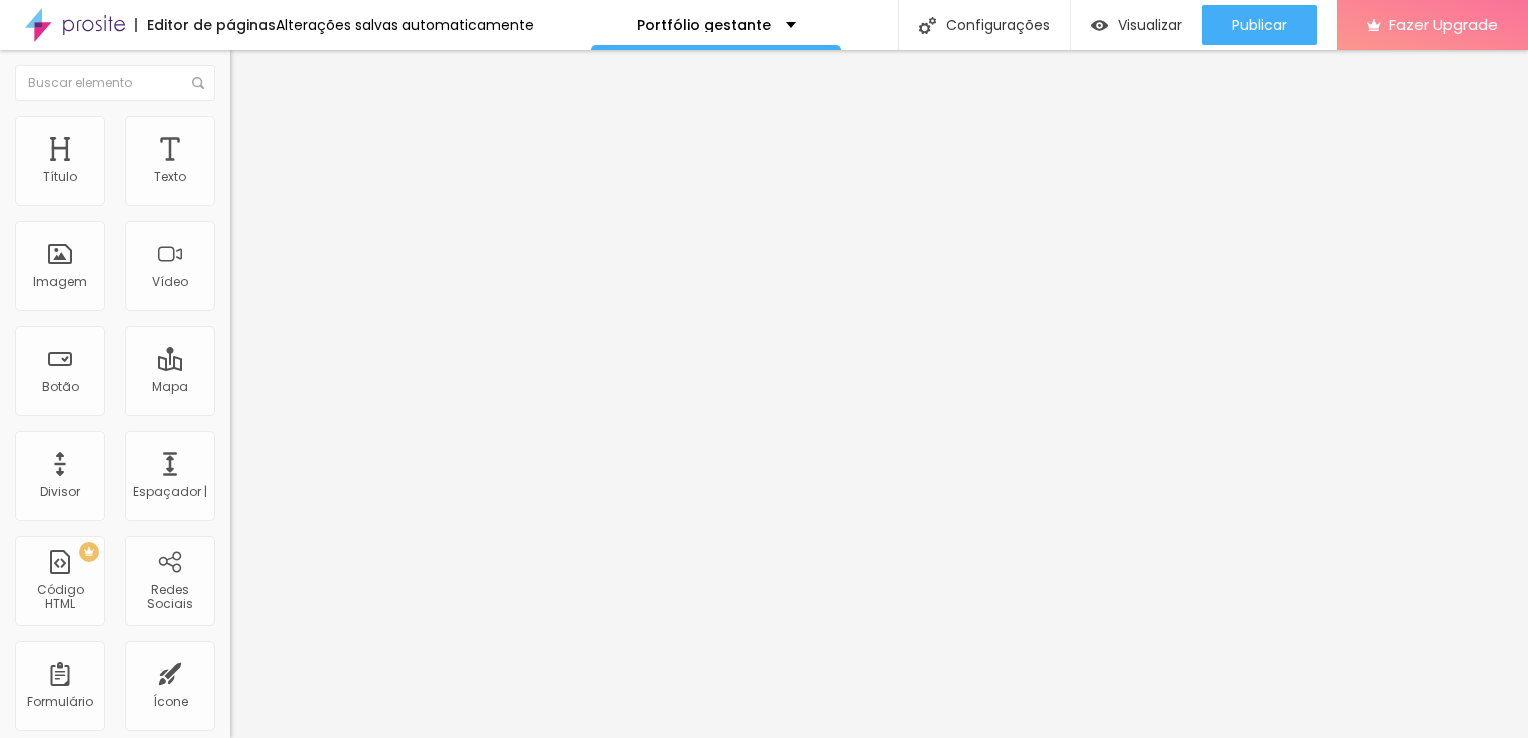 click on "Adicionar imagem" at bounding box center (300, 163) 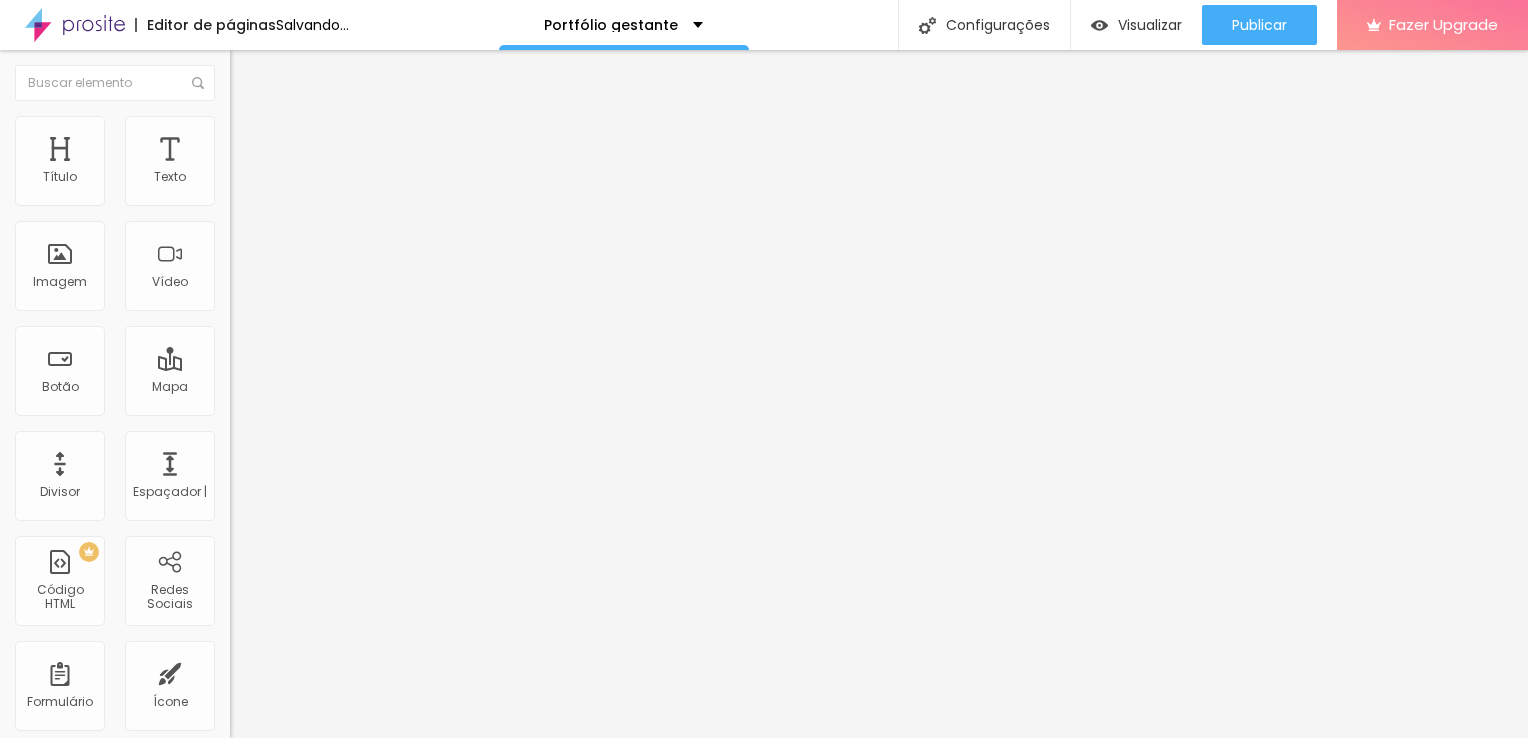 click on "Adicionar imagem" at bounding box center (294, 163) 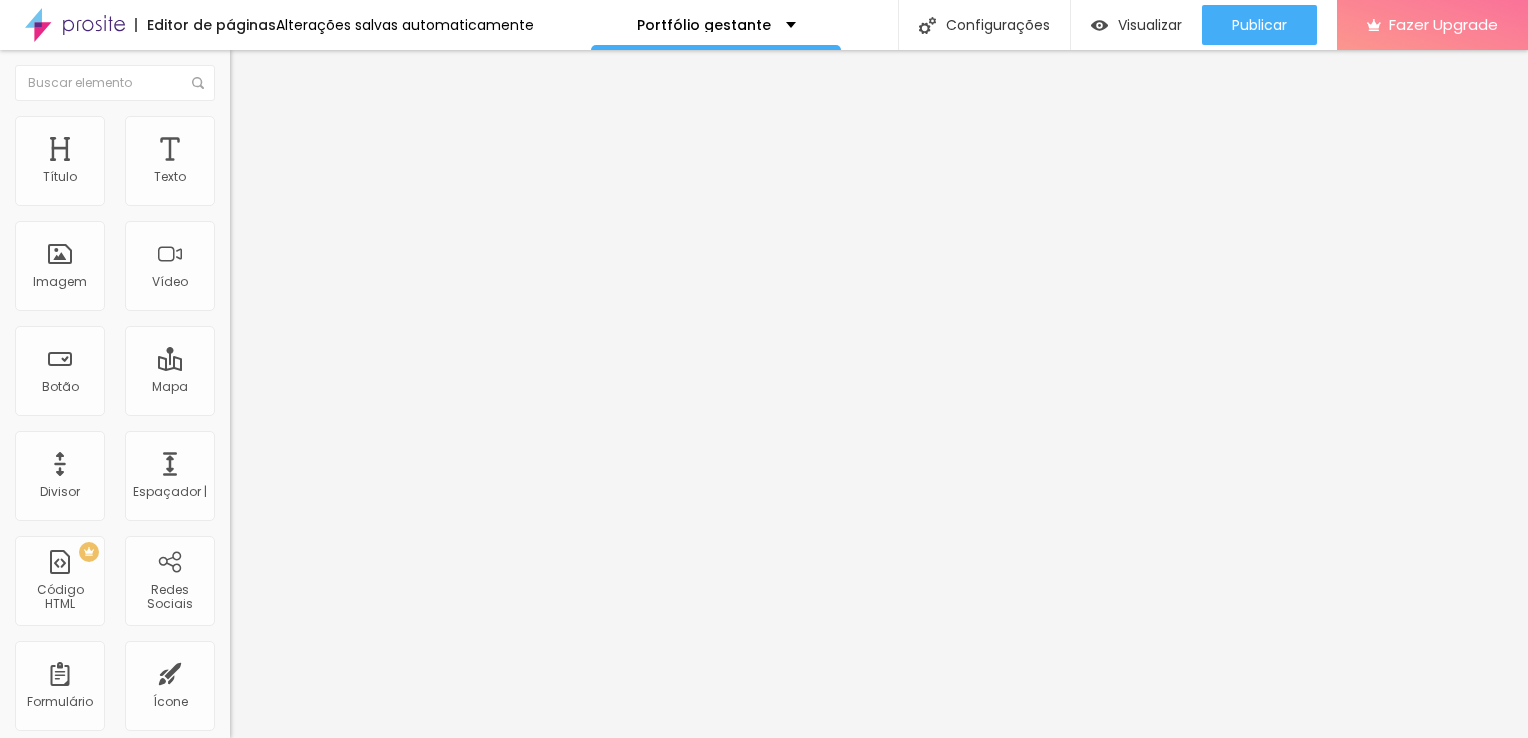 click at bounding box center [764, 987] 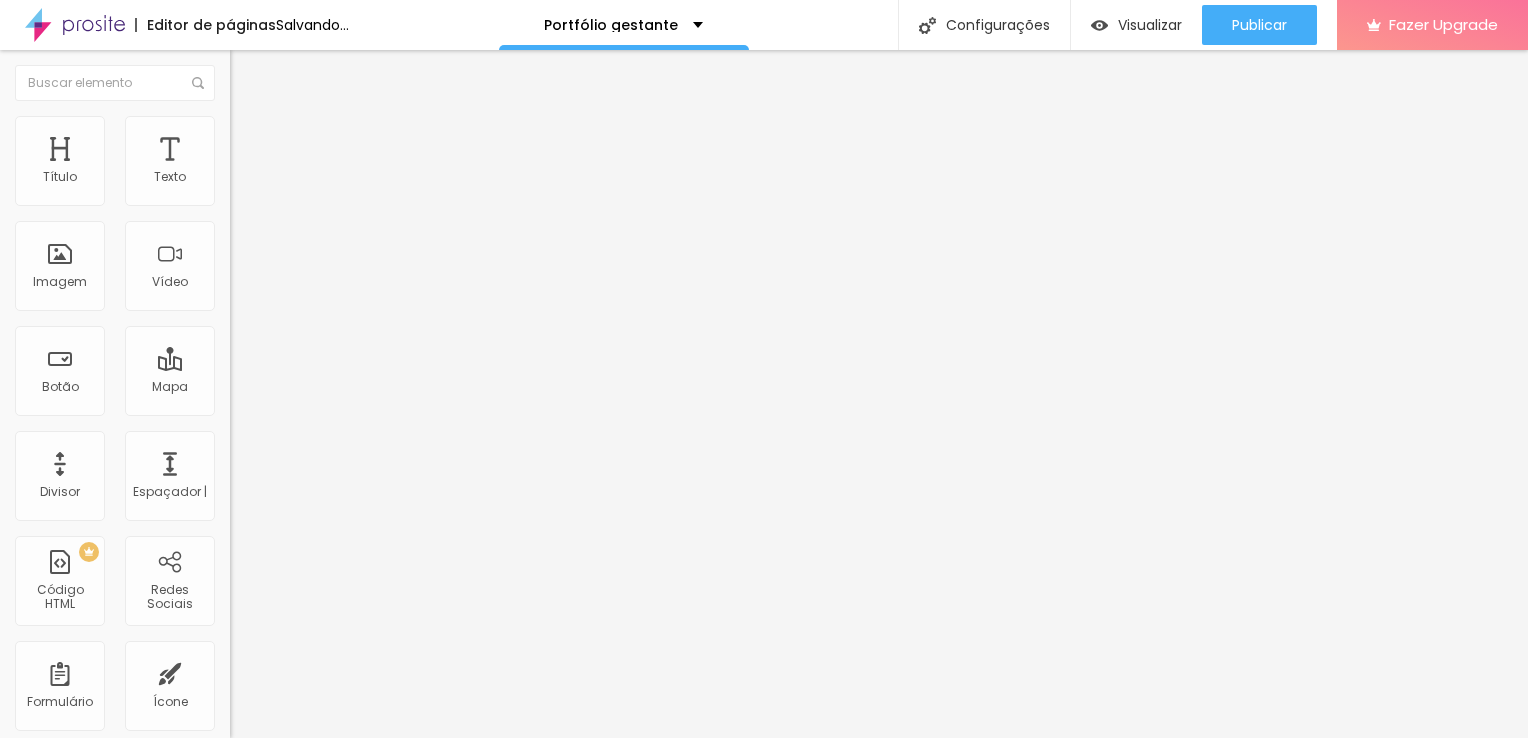 click on "Adicionar imagem" at bounding box center [300, 163] 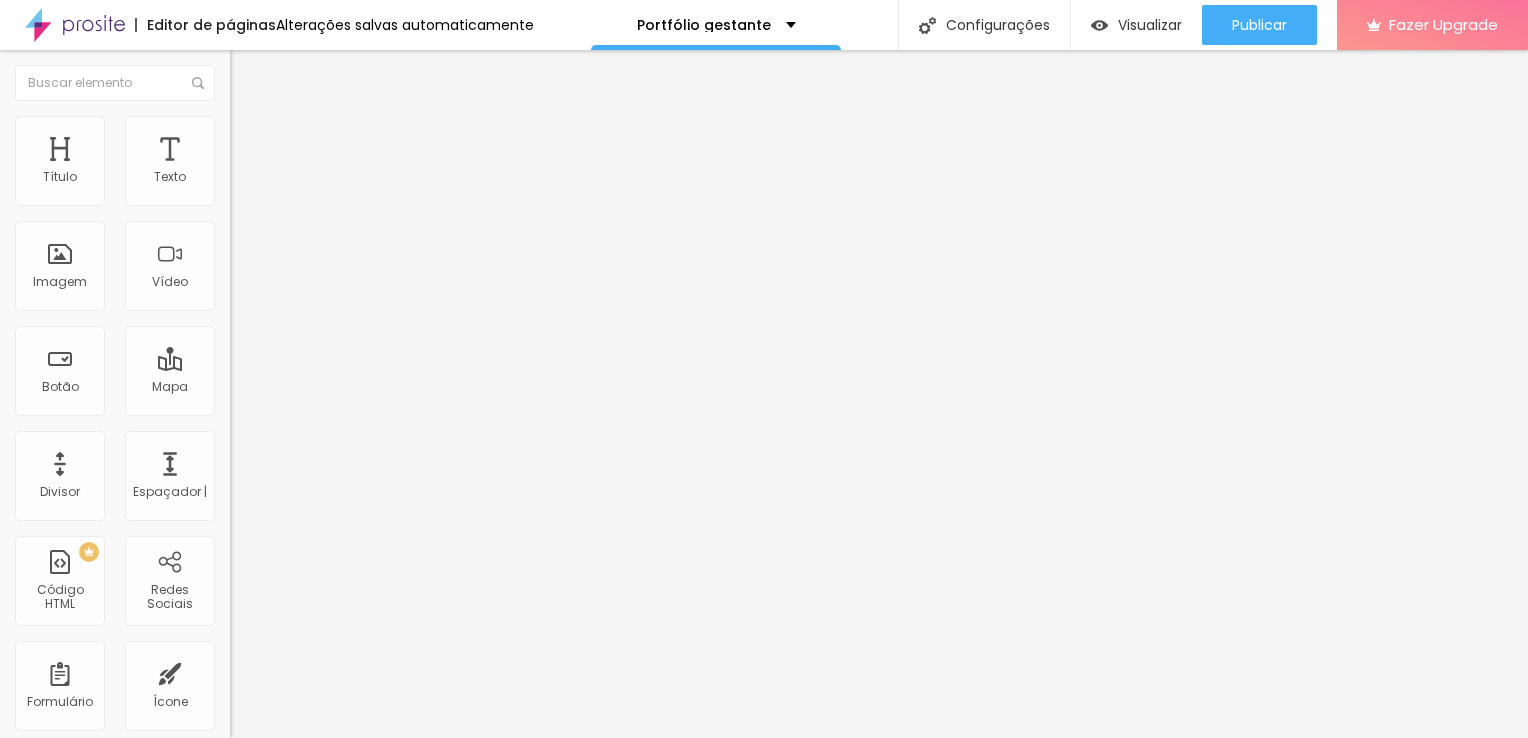 click on "Carregar" at bounding box center (72, 799) 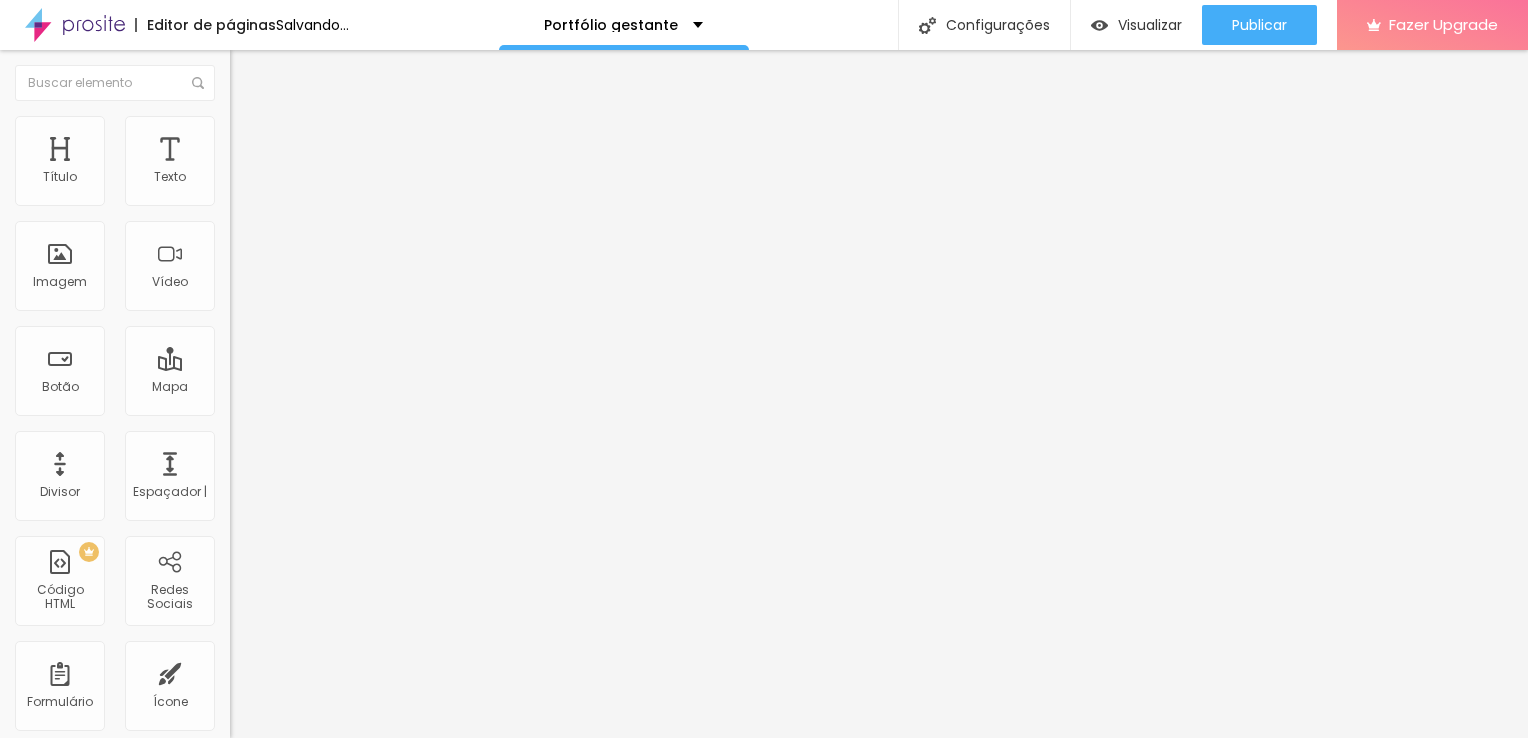 click on "Carregar" at bounding box center [72, 799] 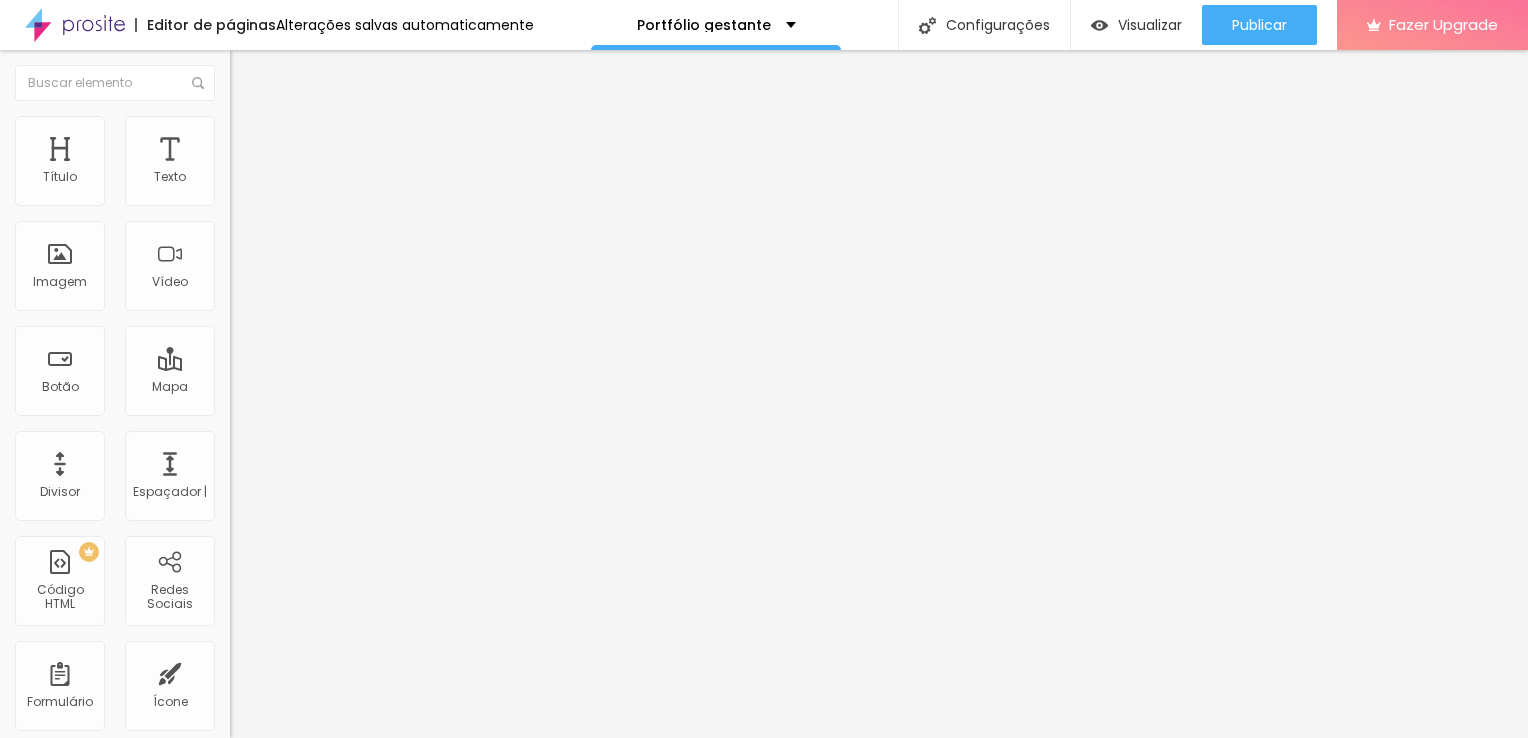 click at bounding box center [764, 987] 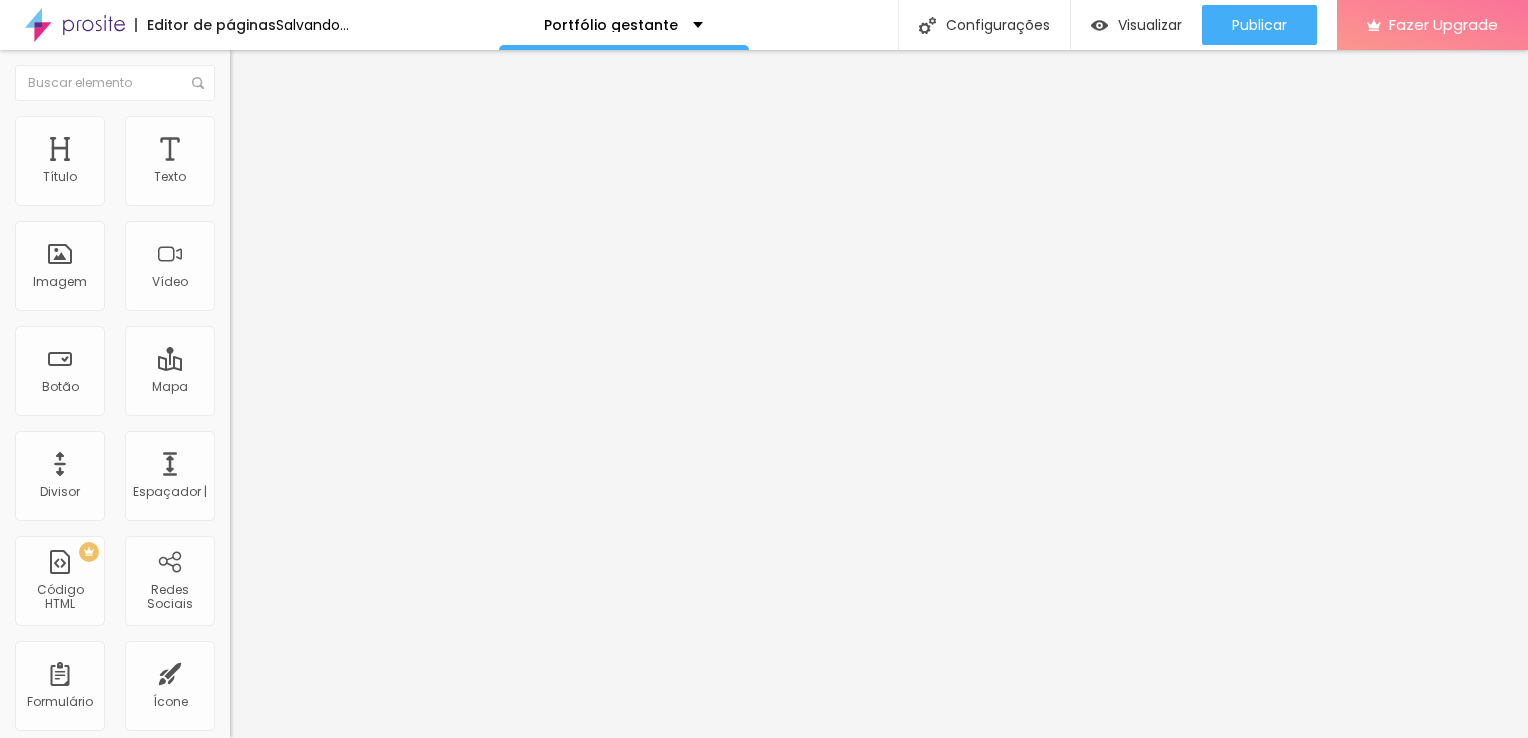 click on "Adicionar imagem" at bounding box center [300, 163] 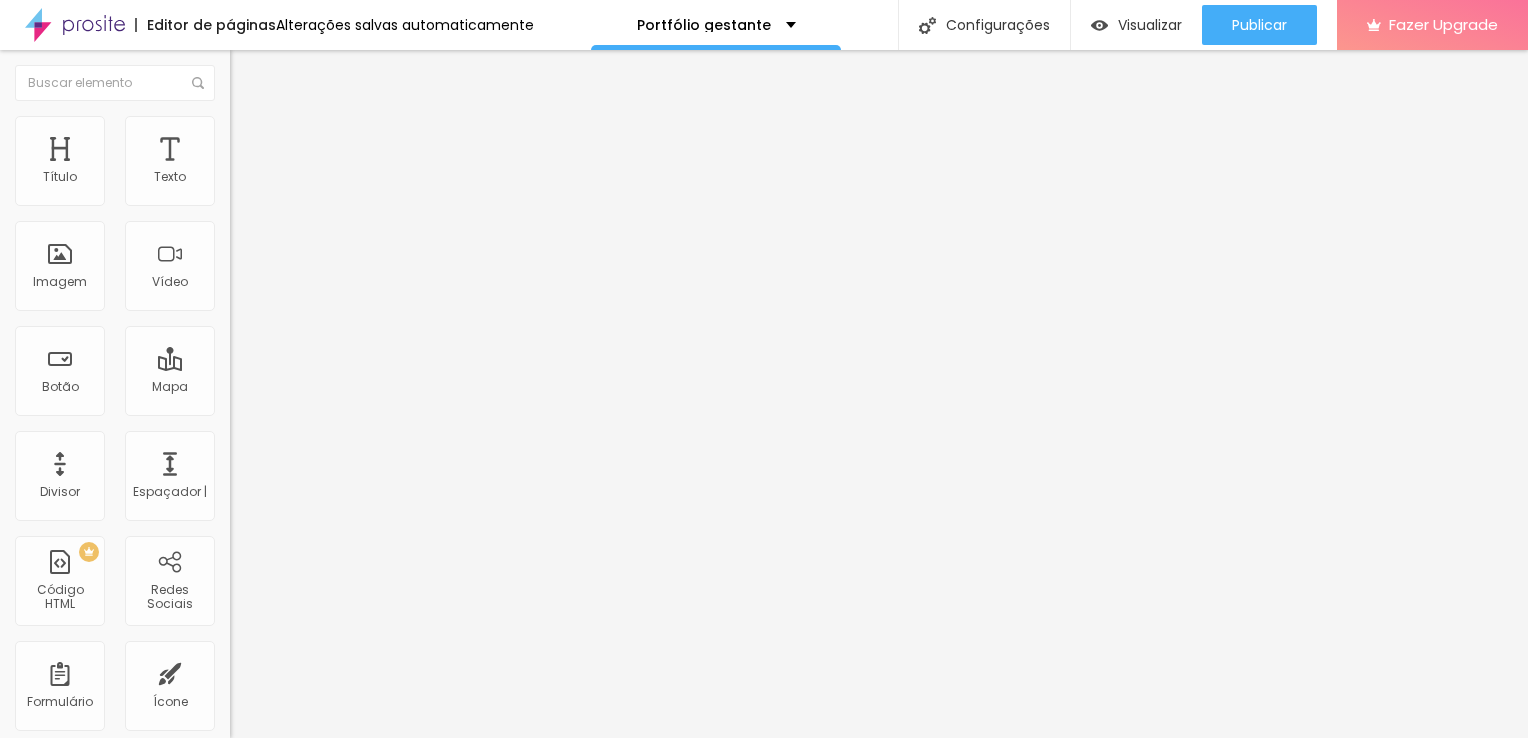click on "Escolher" at bounding box center (107, 1794) 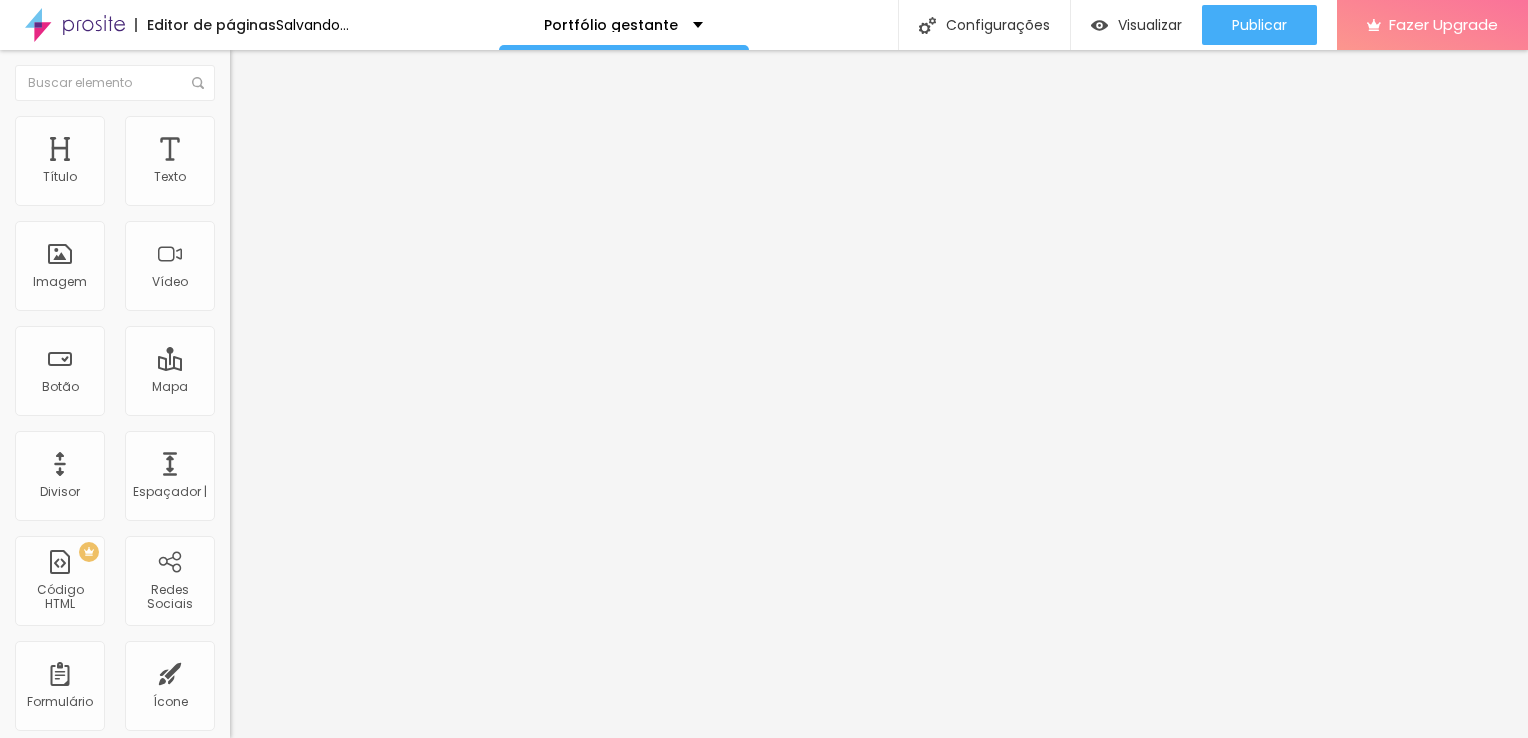 click on "Carregar" at bounding box center [72, 799] 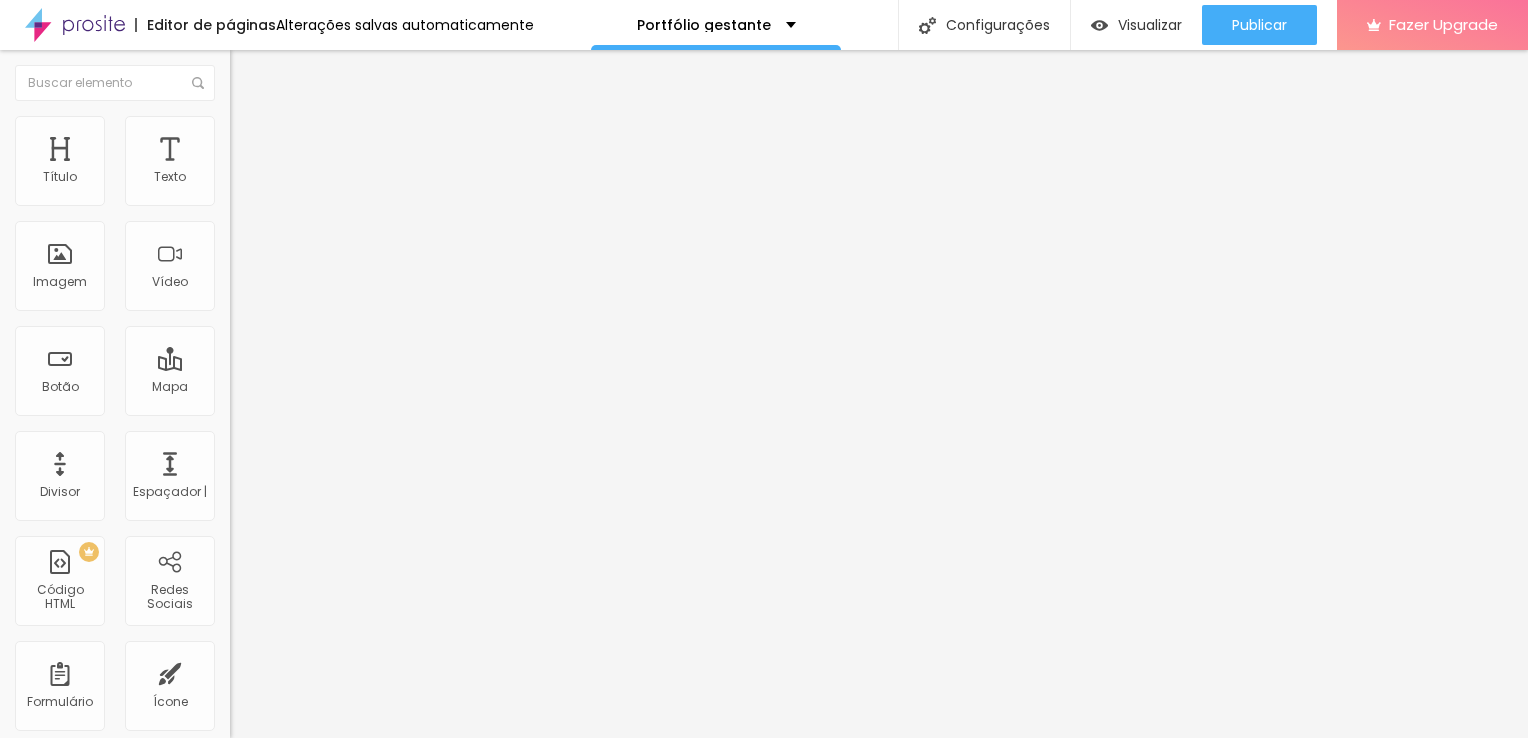 click at bounding box center [764, 932] 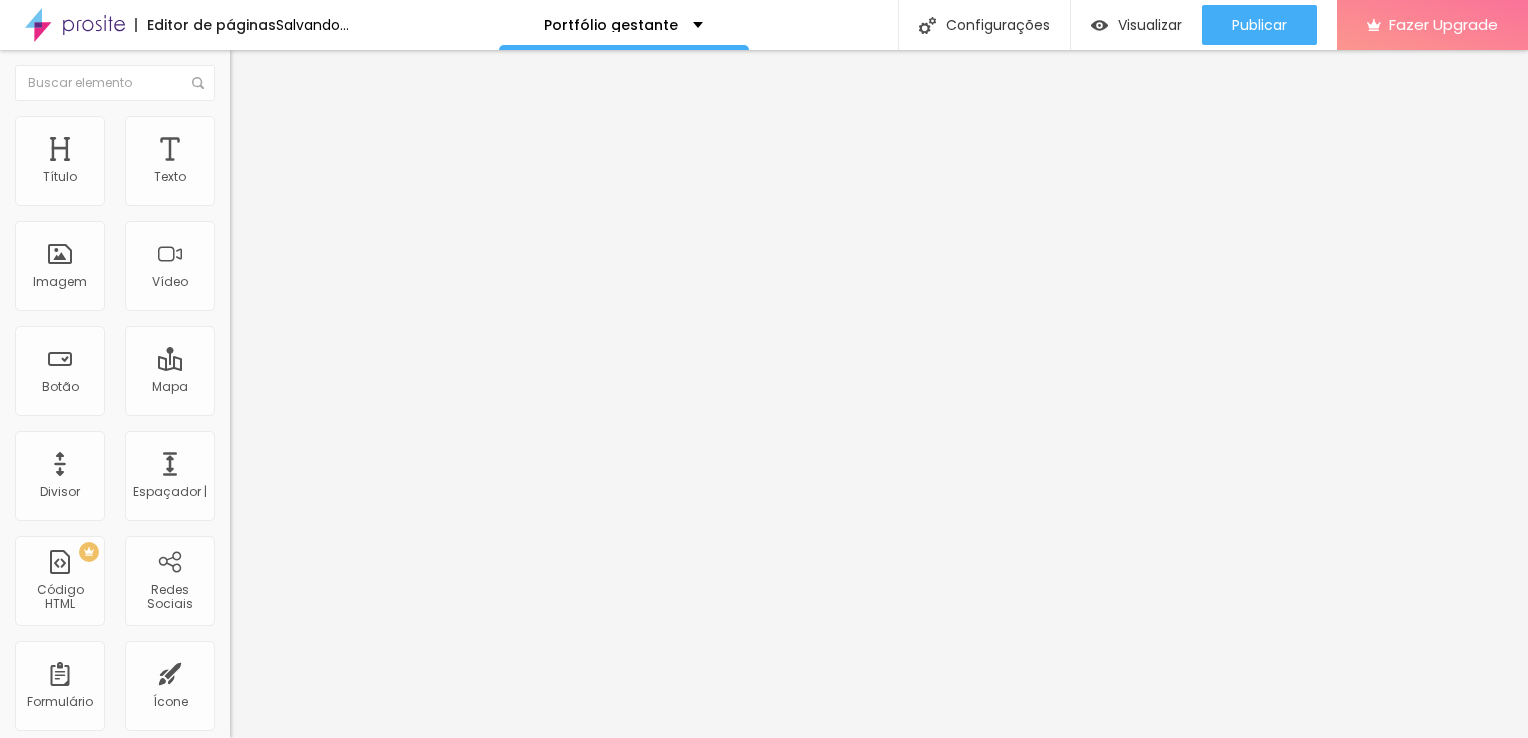 click on "Carregar" at bounding box center [85, 801] 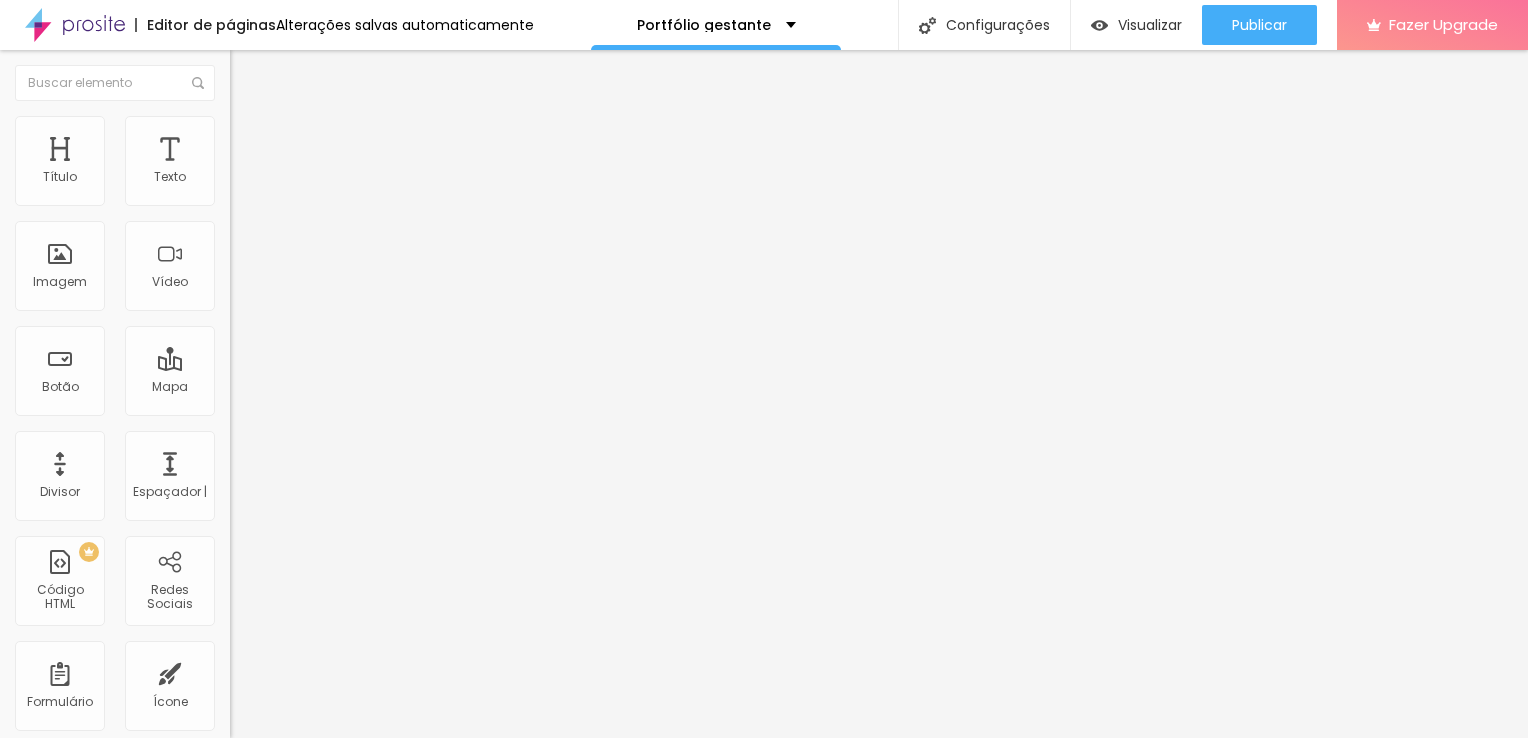 click at bounding box center (764, 999) 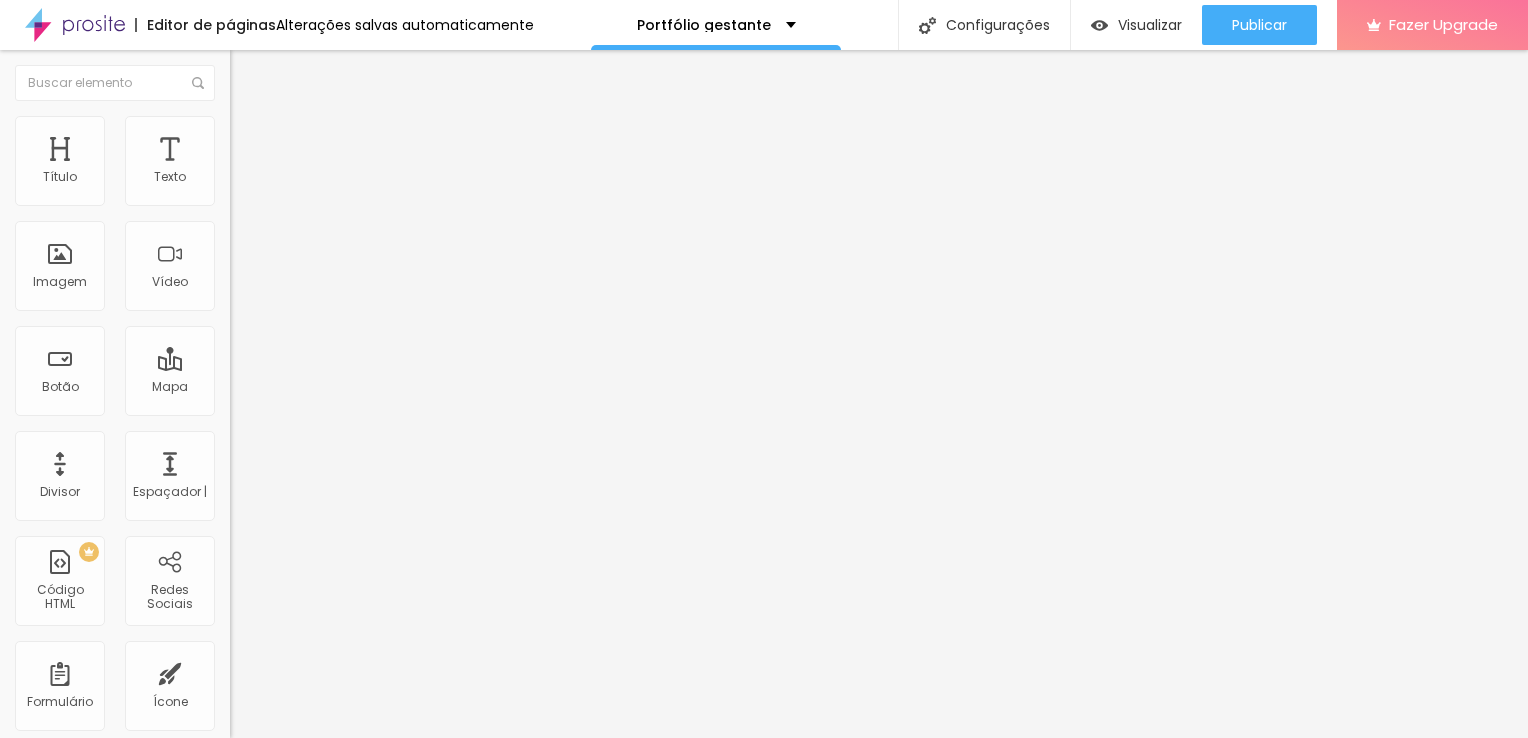 click on "Adicionar imagem" at bounding box center [300, 163] 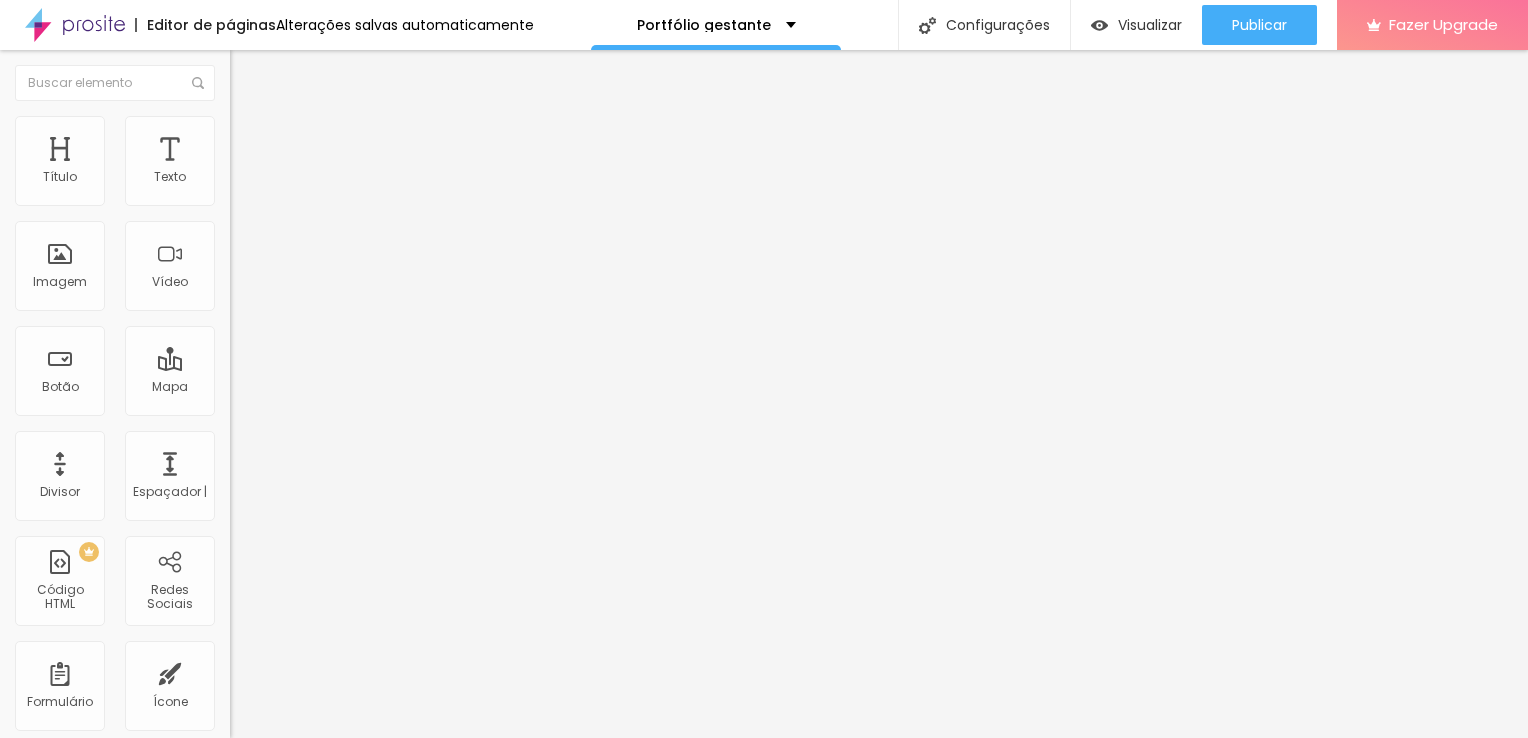 click on "Escolher" at bounding box center (107, 1830) 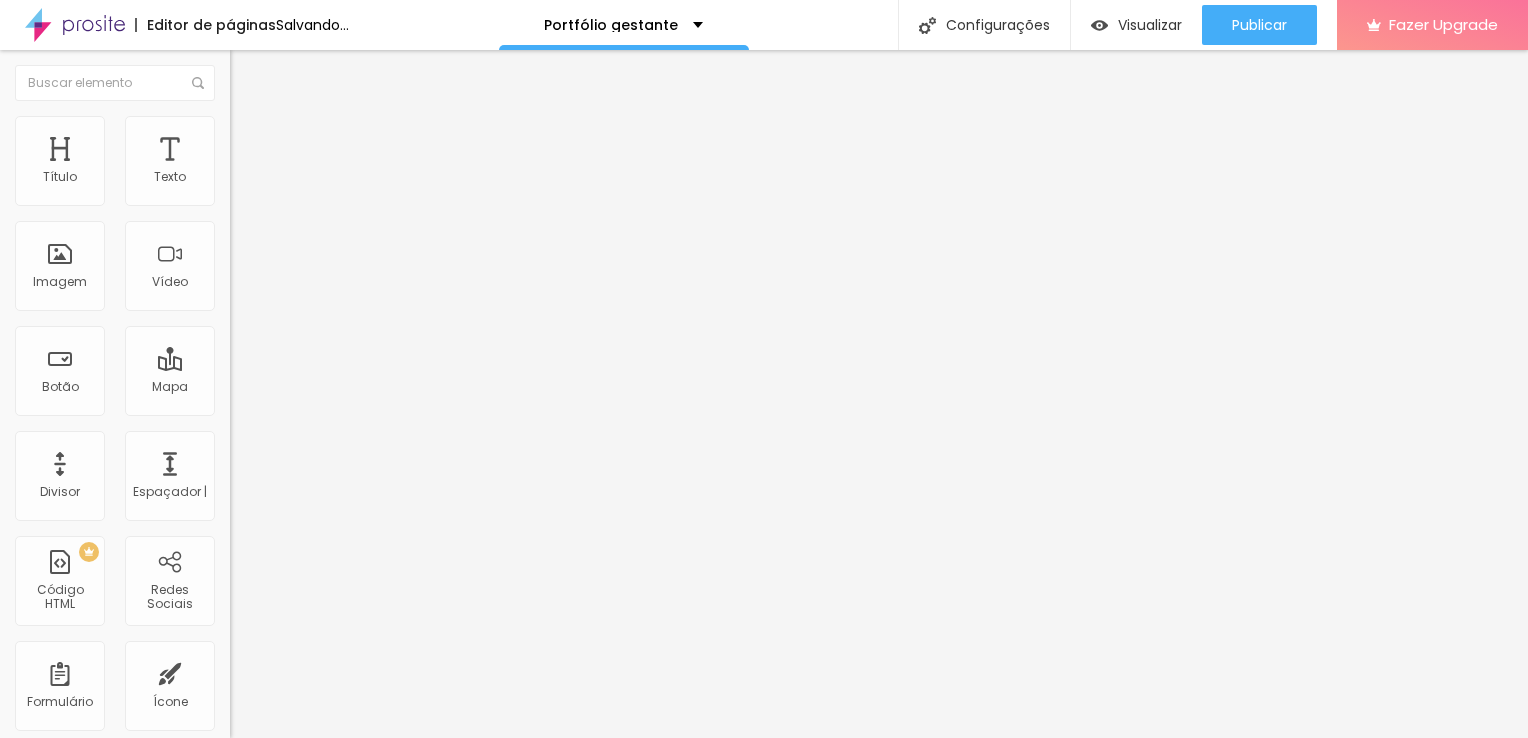 click on "Adicionar imagem" at bounding box center (300, 163) 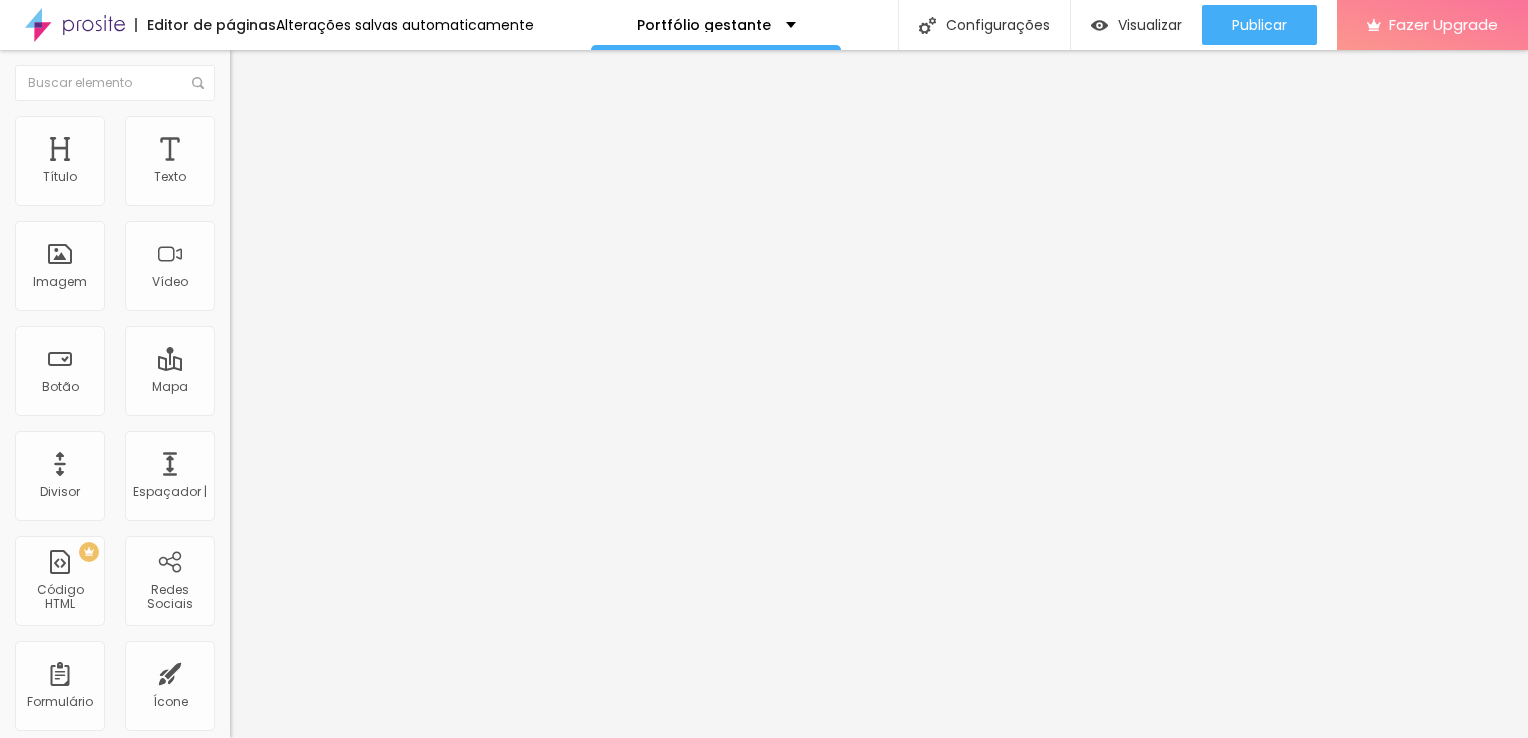 click at bounding box center (120, 829) 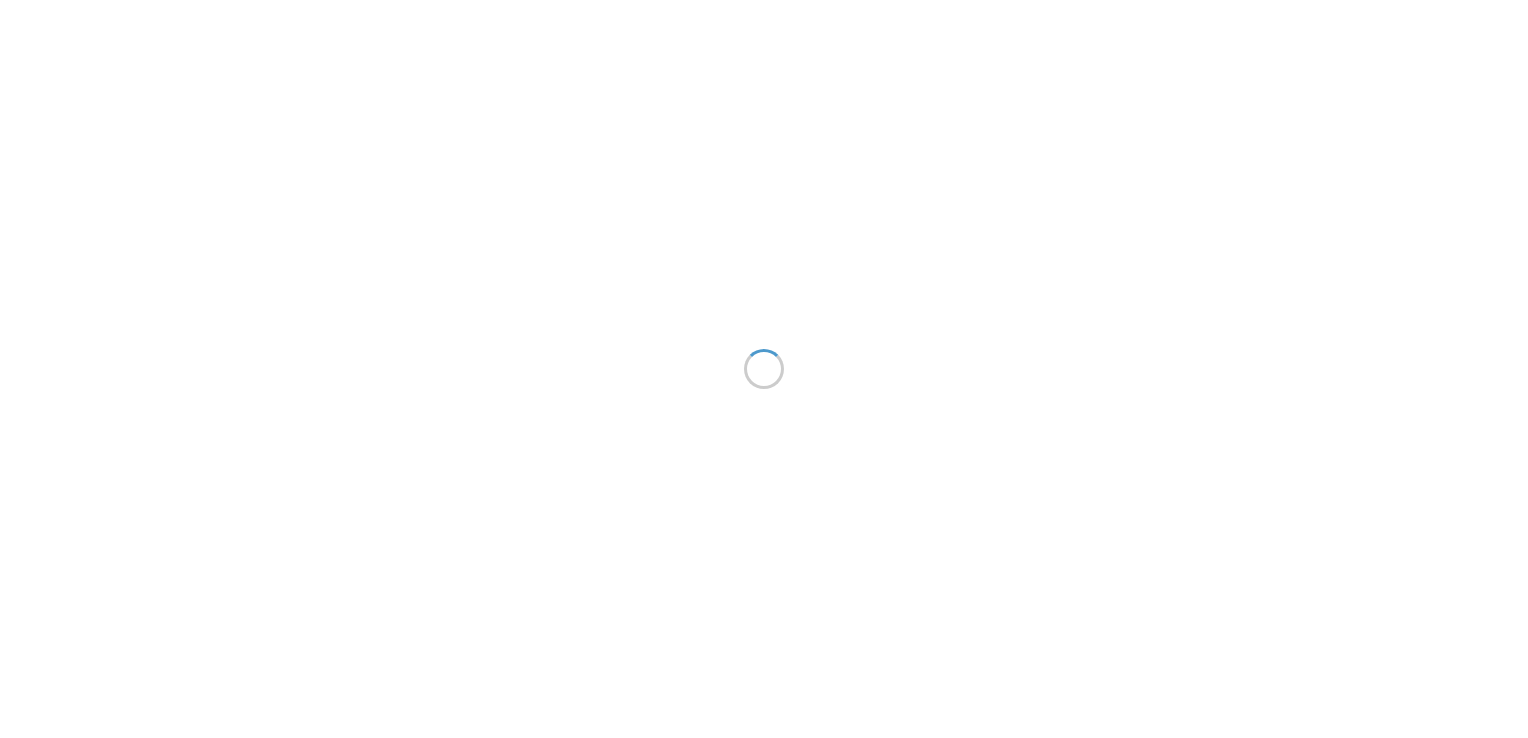scroll, scrollTop: 0, scrollLeft: 0, axis: both 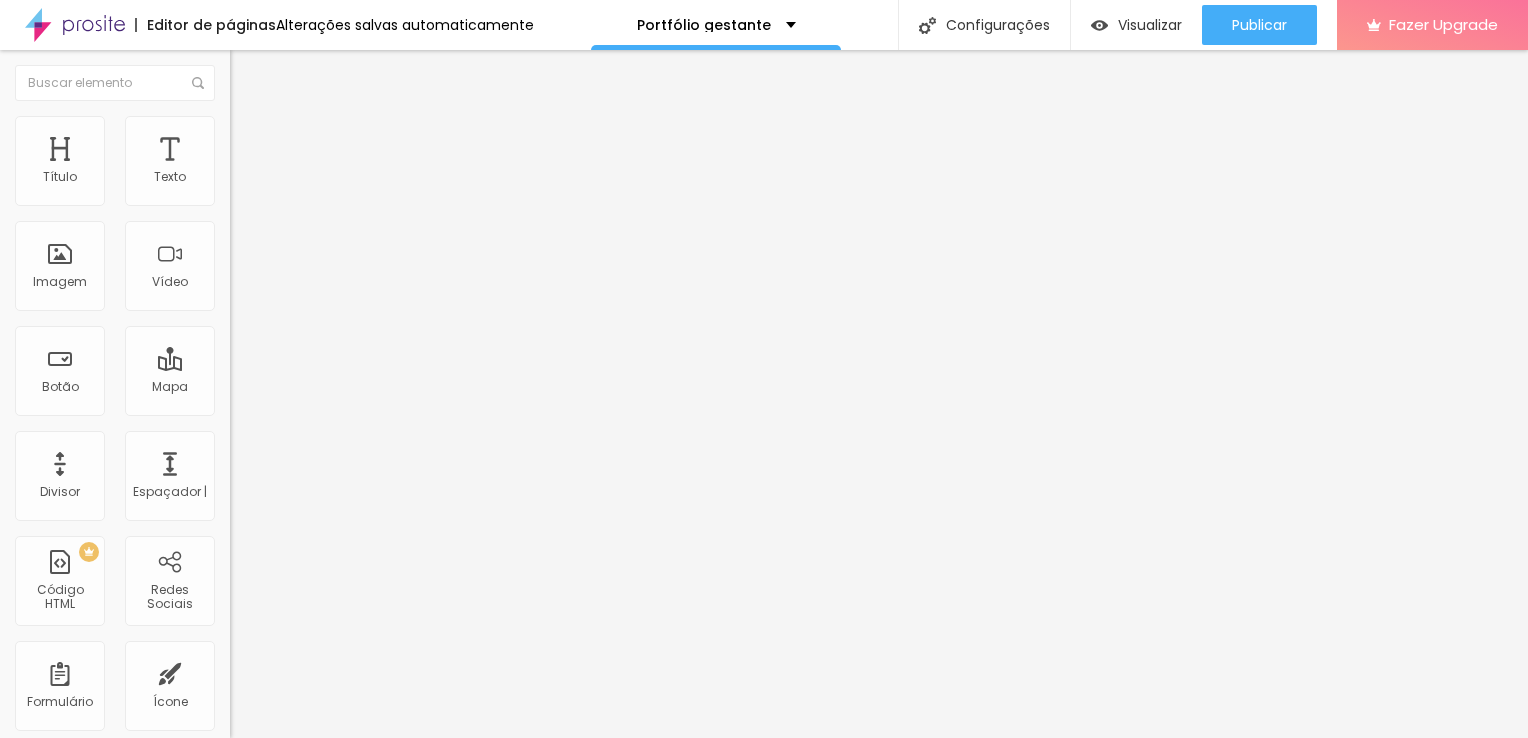 click on "Adicionar imagem" at bounding box center (300, 163) 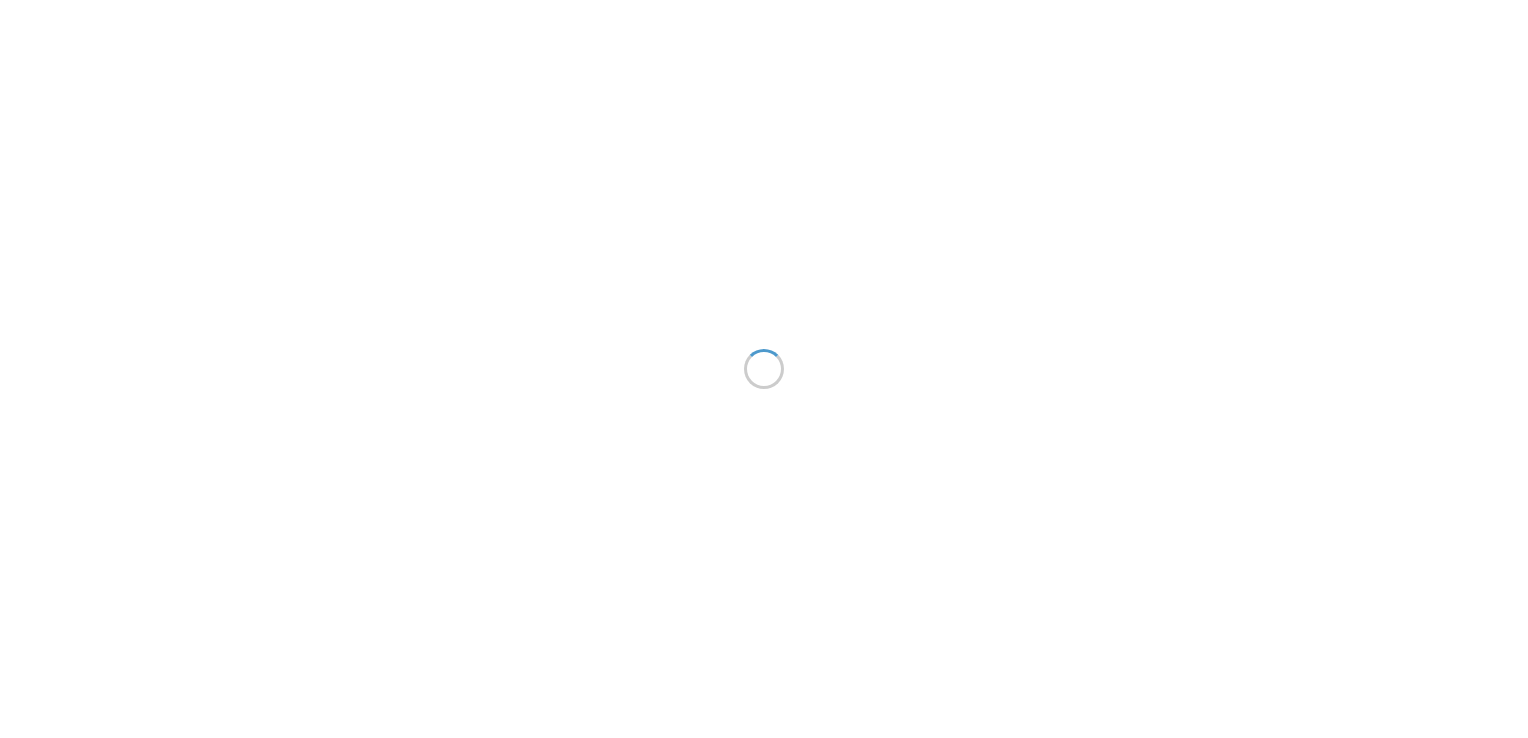 scroll, scrollTop: 0, scrollLeft: 0, axis: both 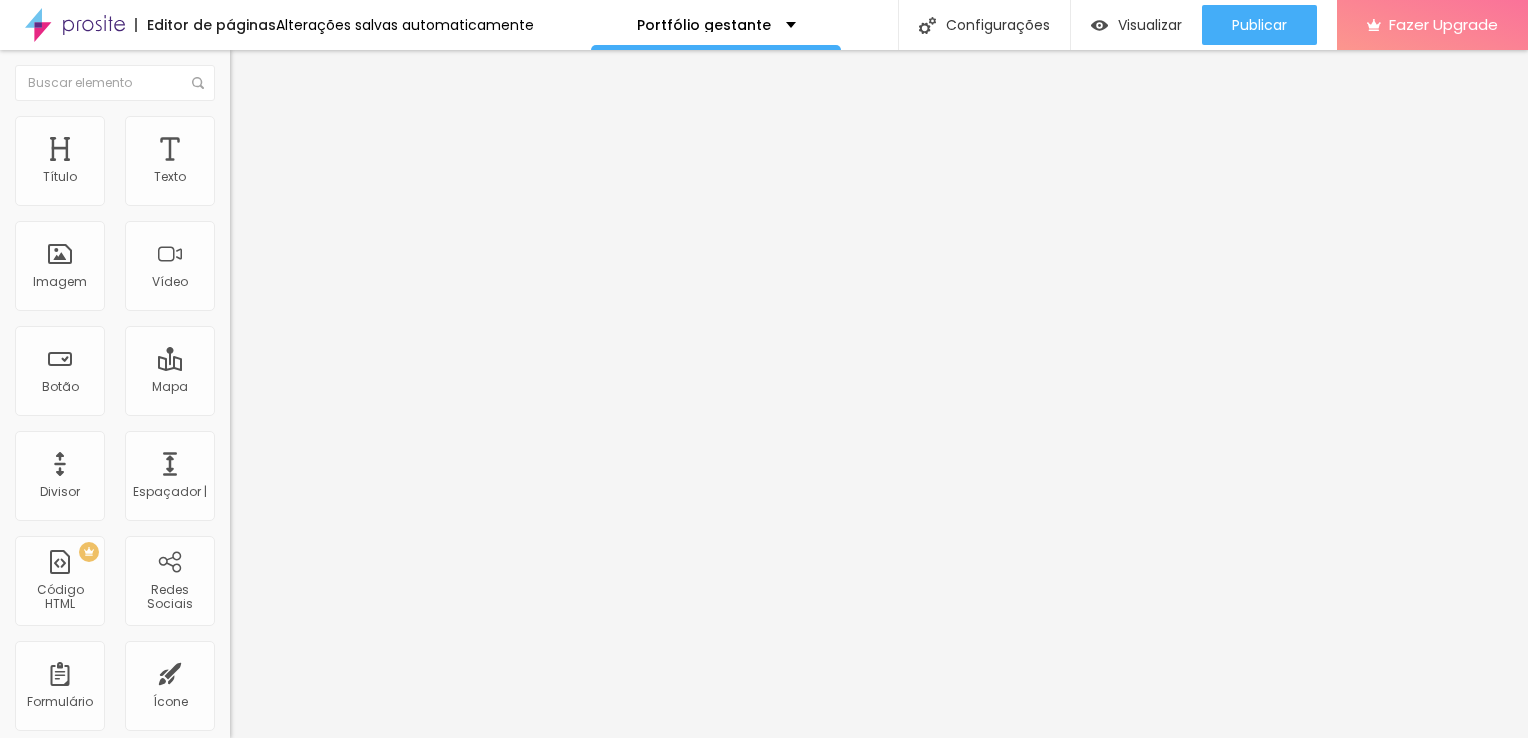 click on "Adicionar imagem" at bounding box center (294, 163) 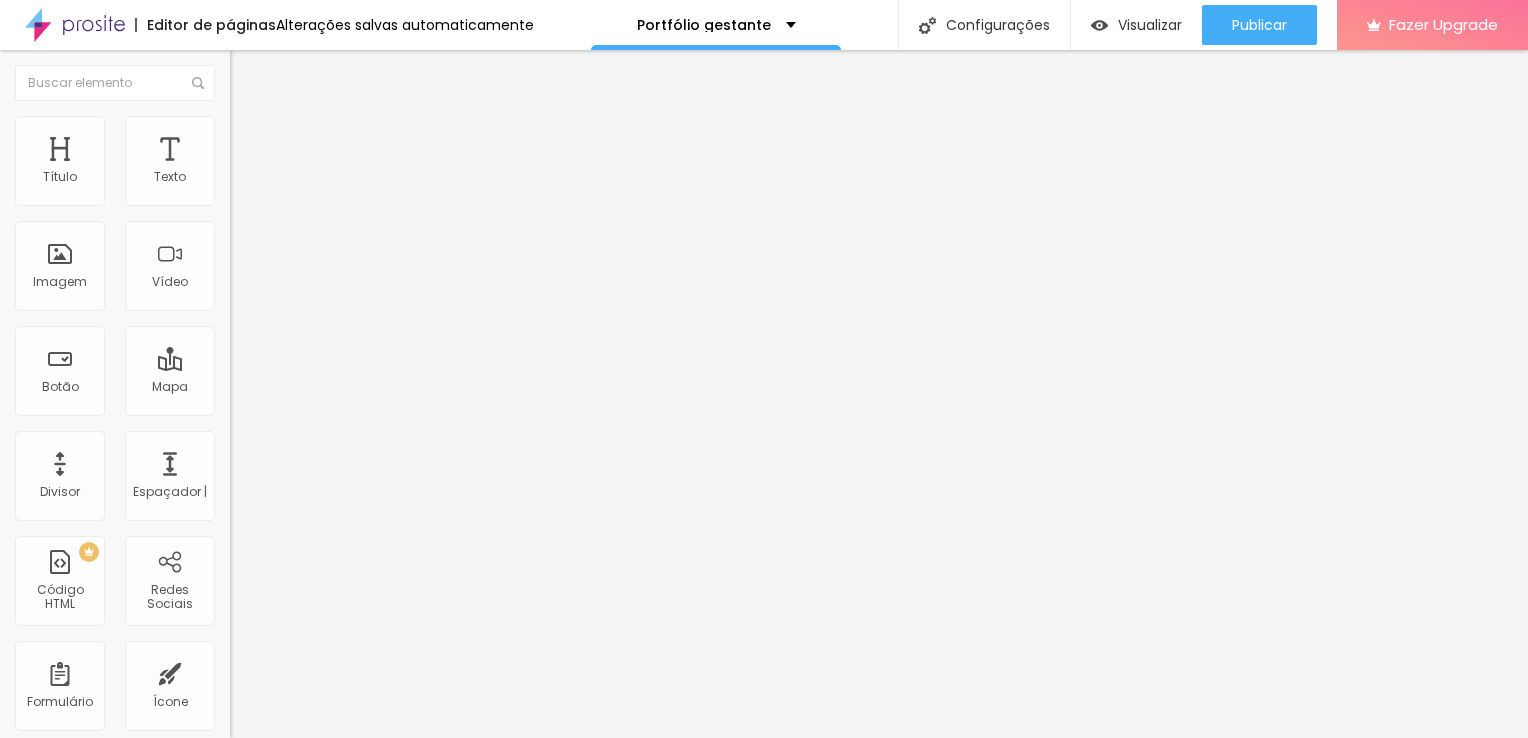 click at bounding box center [764, 877] 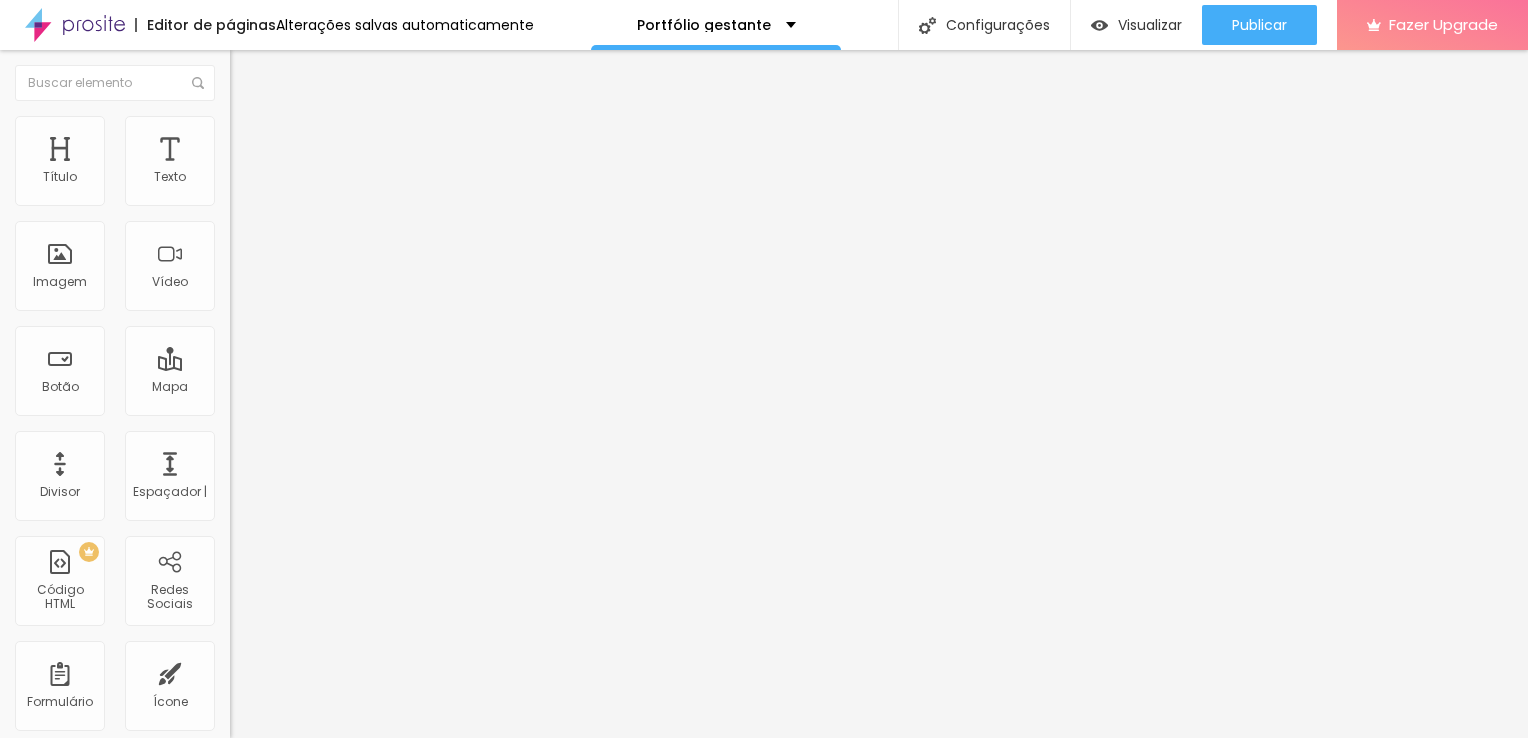click on "Adicionar imagem" at bounding box center (300, 163) 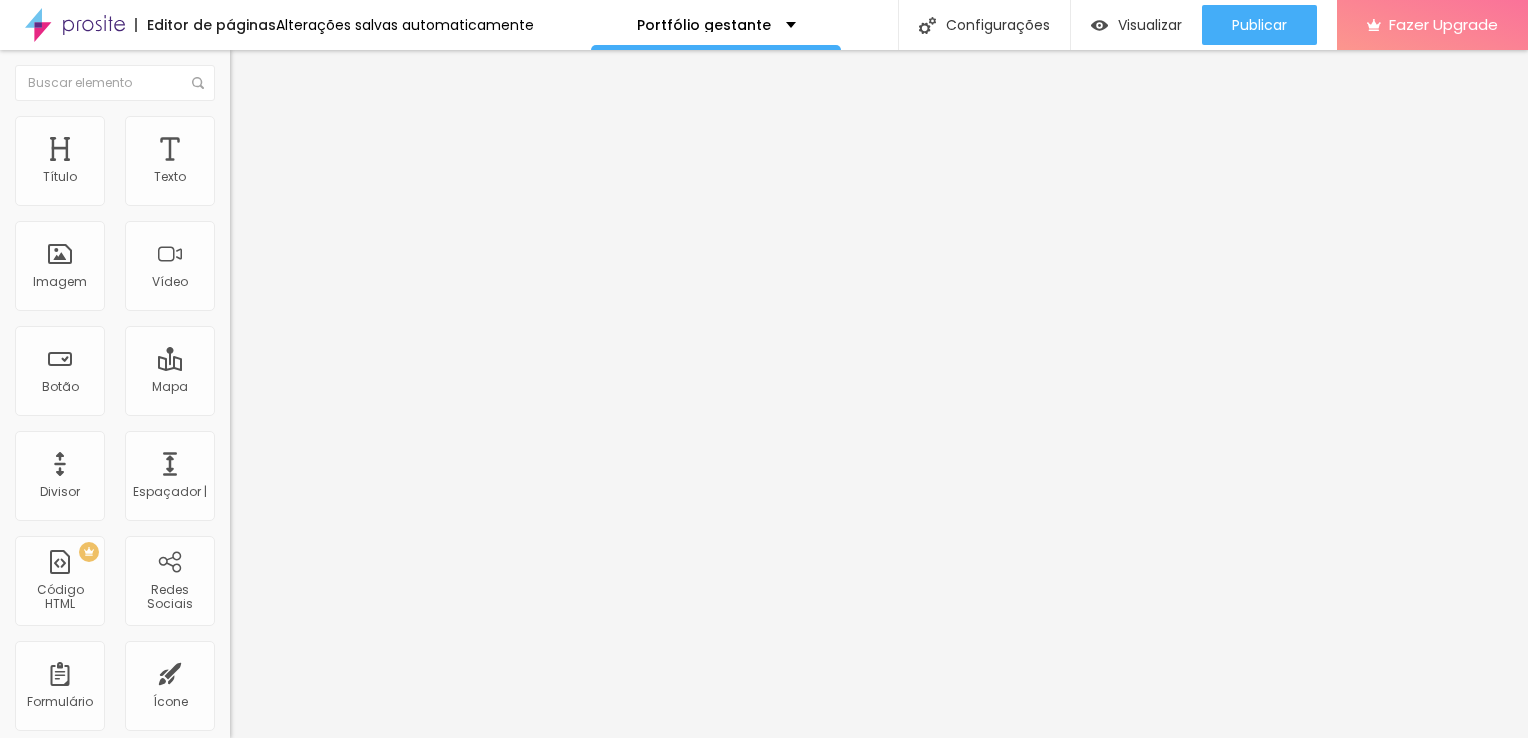 click on "Ordem :  Data de upload" at bounding box center [764, 852] 